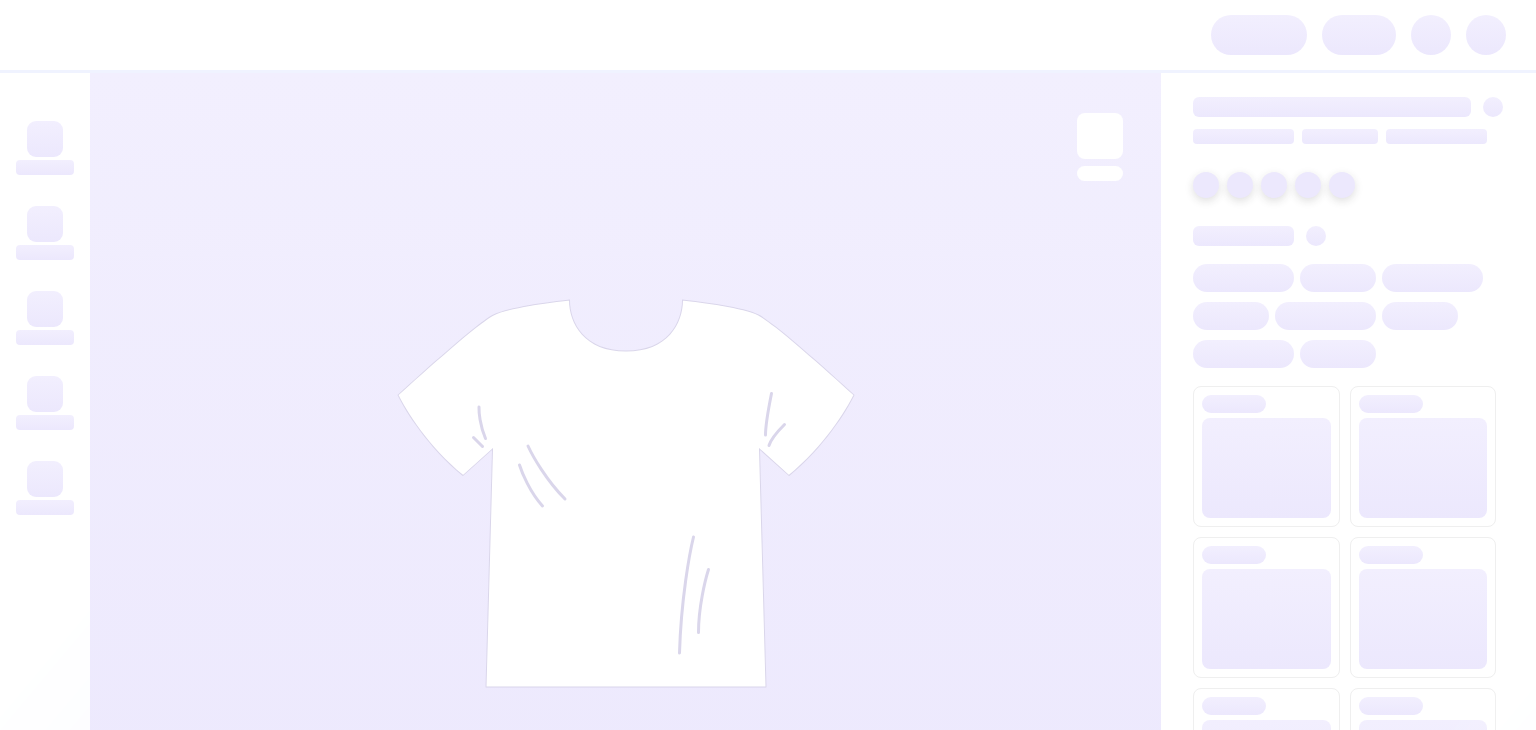 scroll, scrollTop: 0, scrollLeft: 0, axis: both 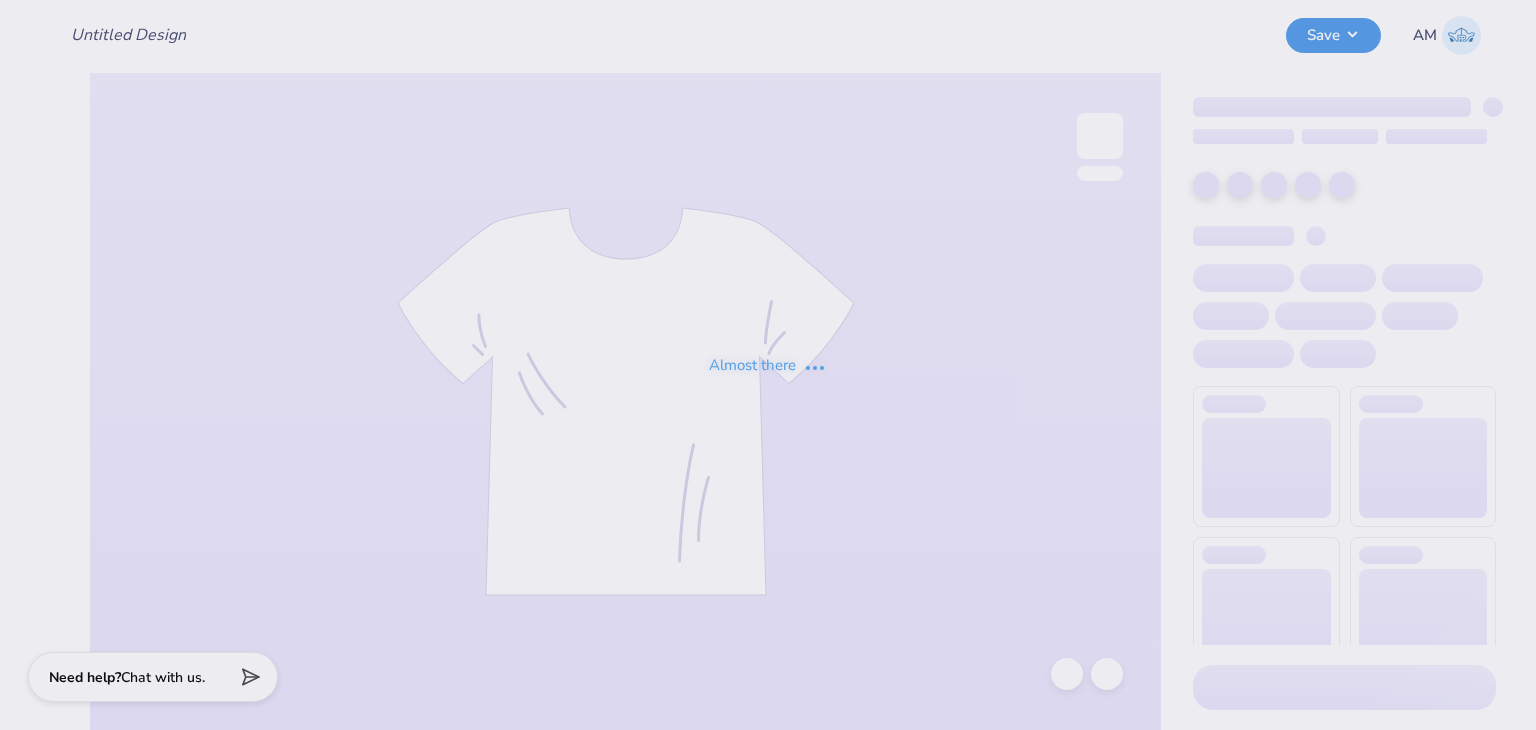 type on "[FIRST] [LAST] : [UNIVERSITY]" 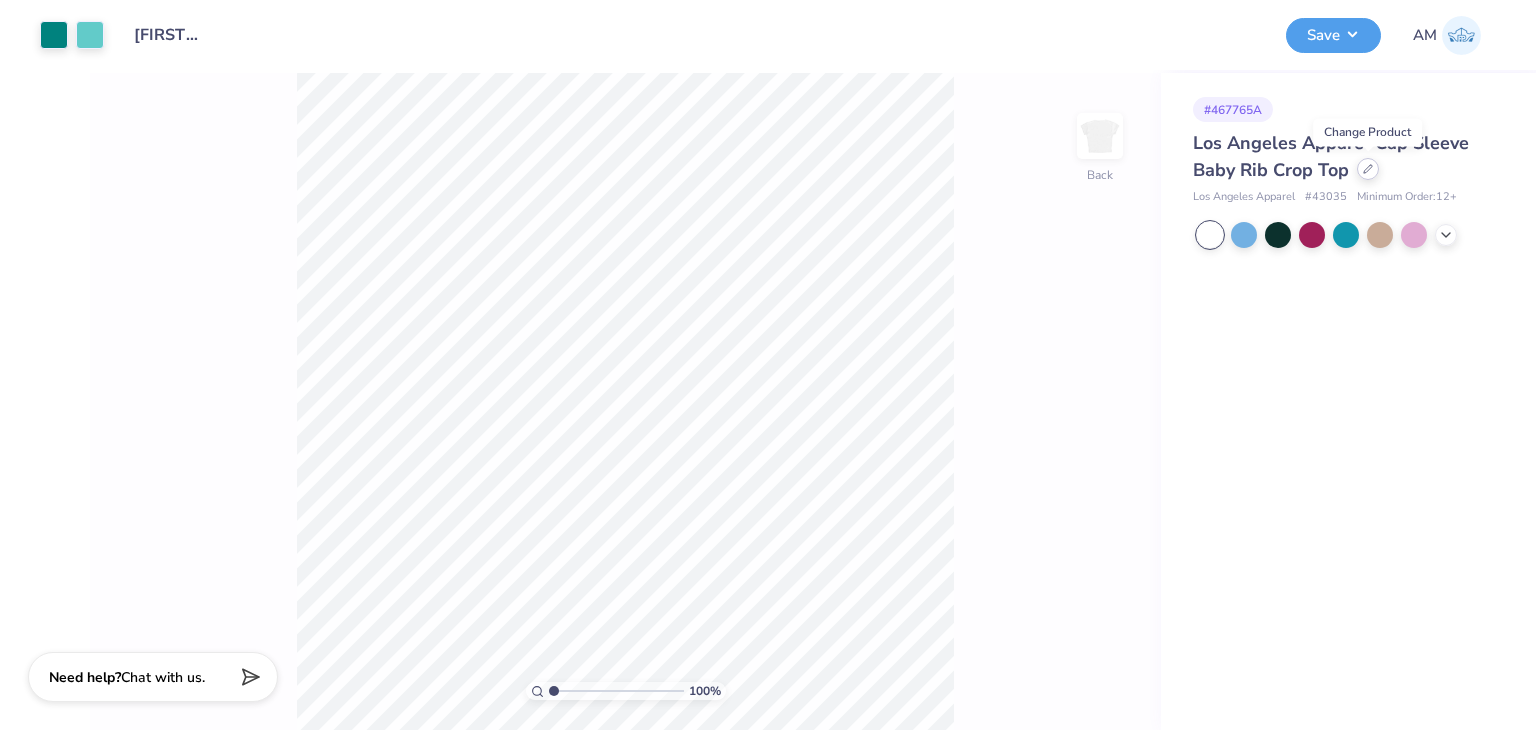 click at bounding box center (1368, 169) 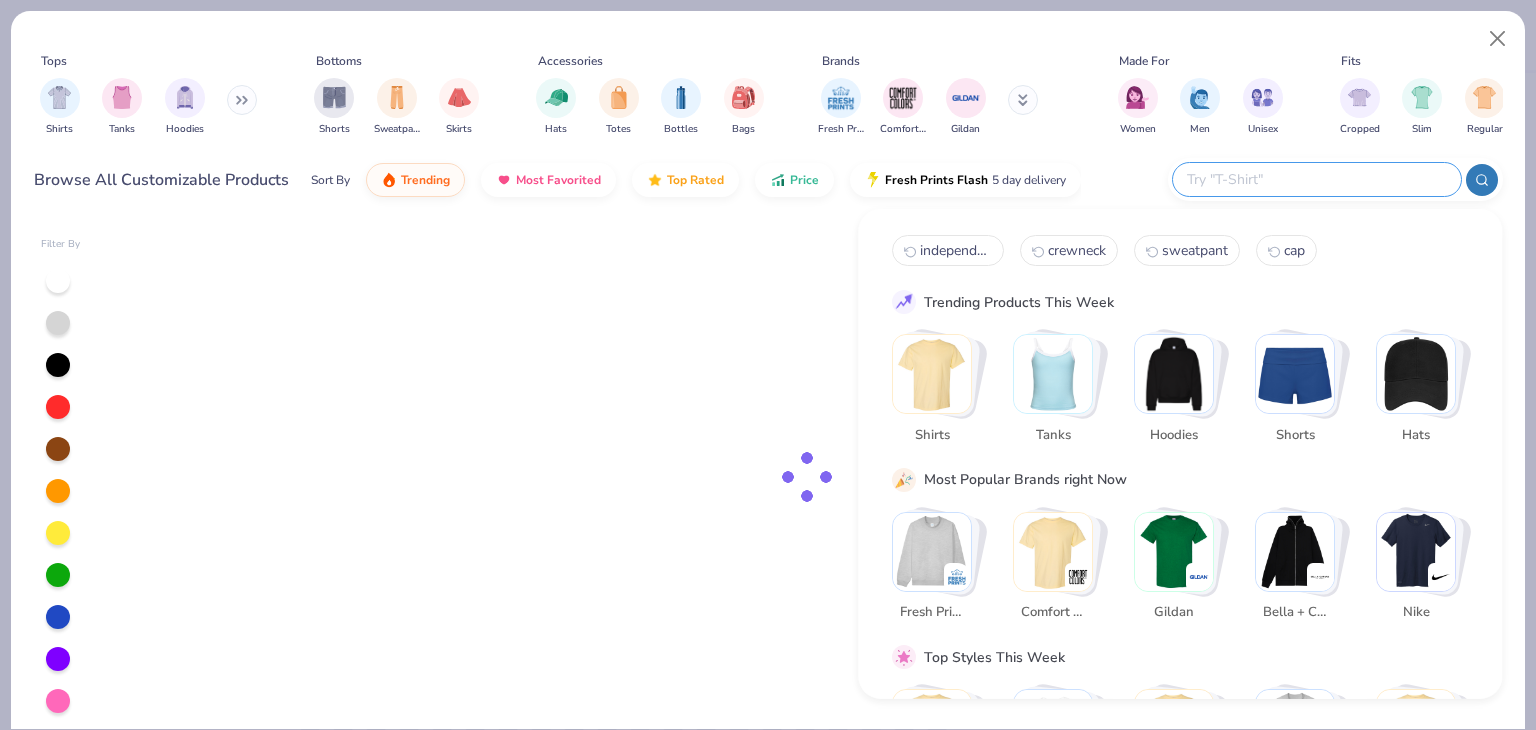 click at bounding box center [1316, 179] 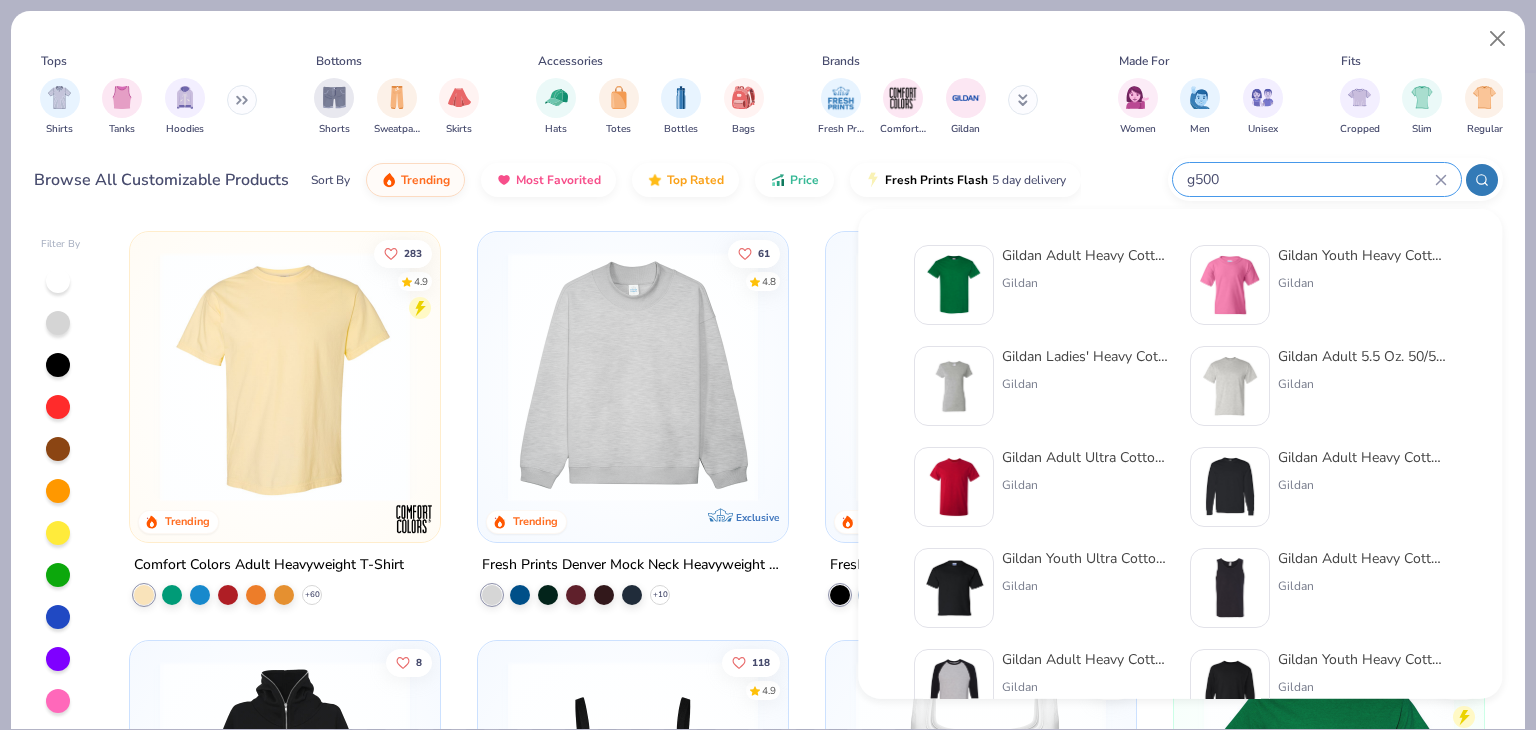 type on "g500" 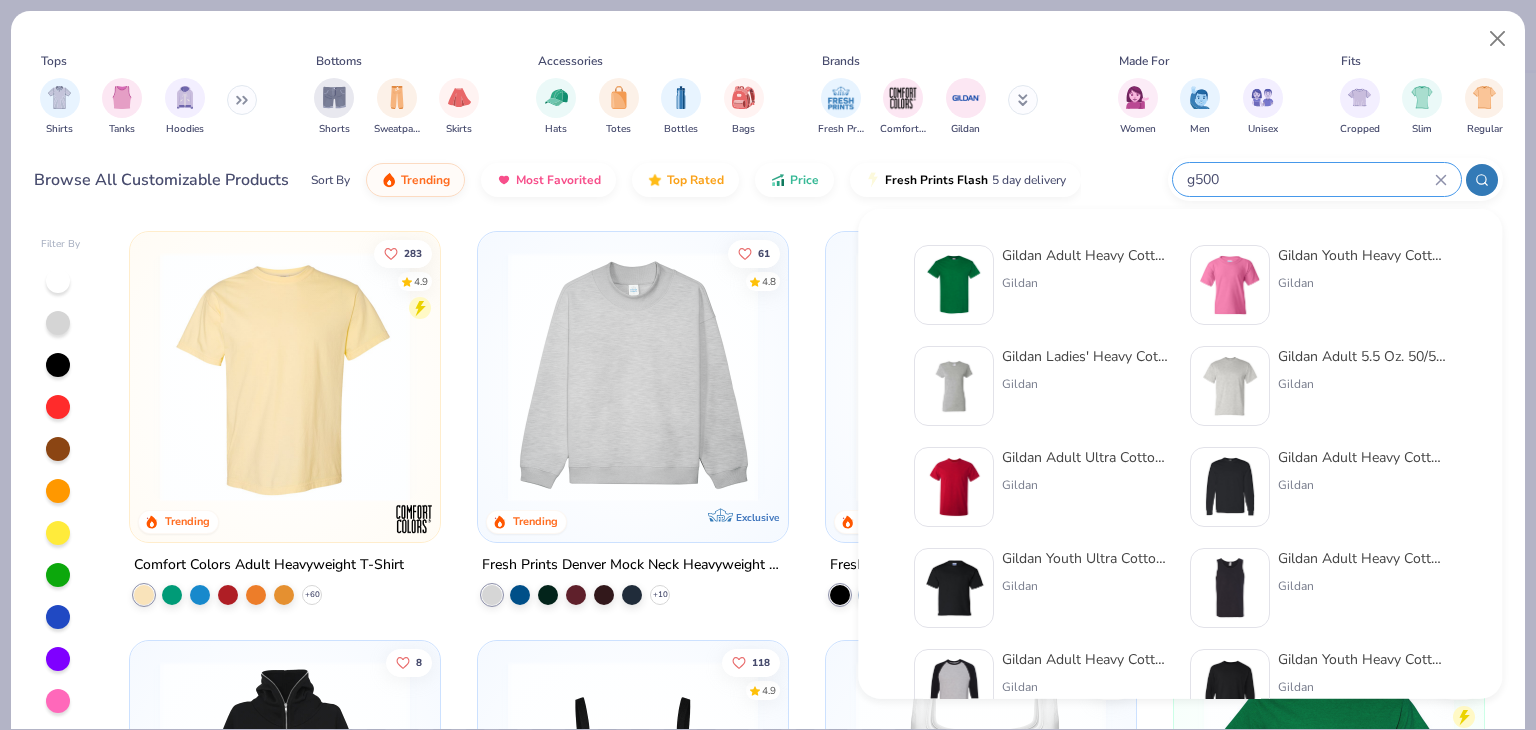 click on "Gildan Adult Heavy Cotton T-Shirt" at bounding box center (1086, 255) 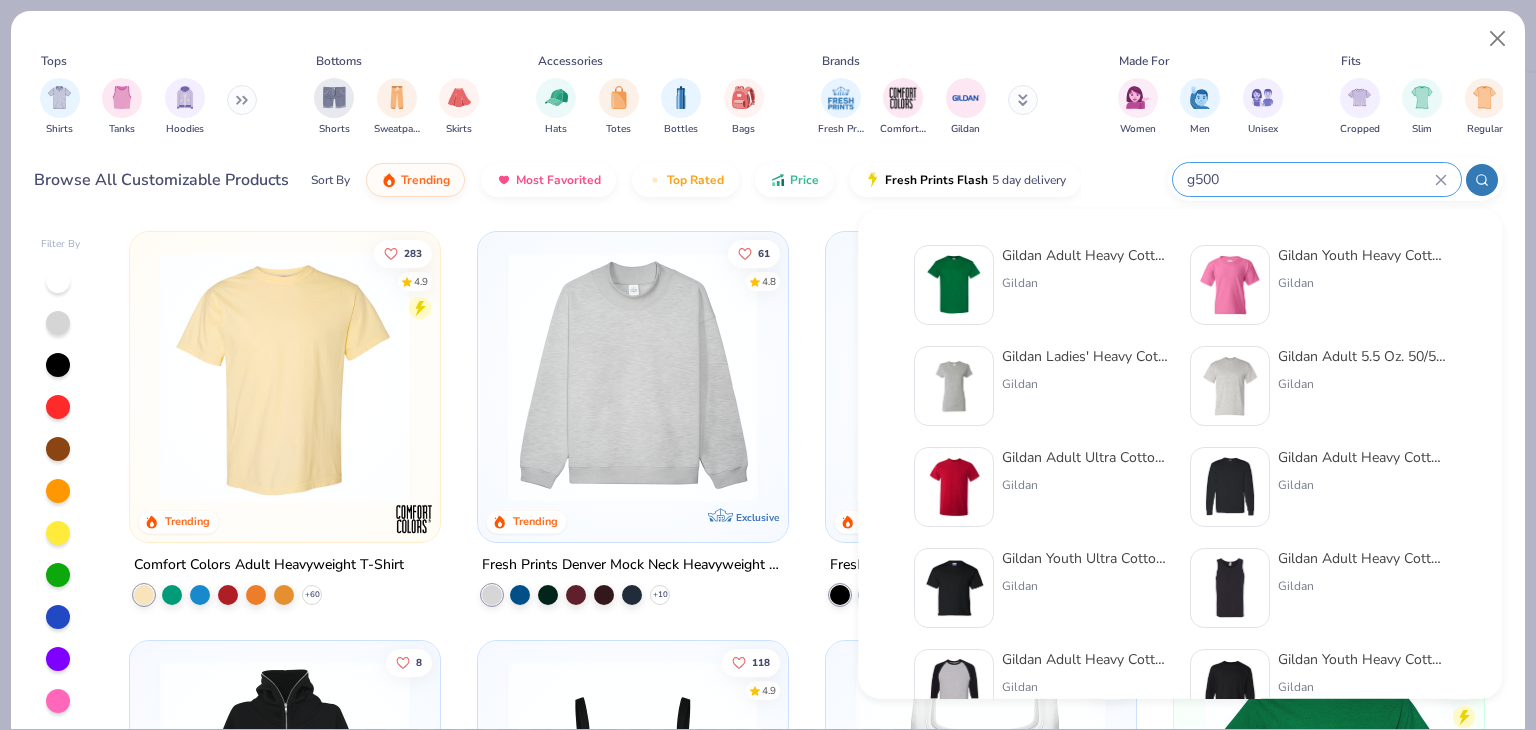 type 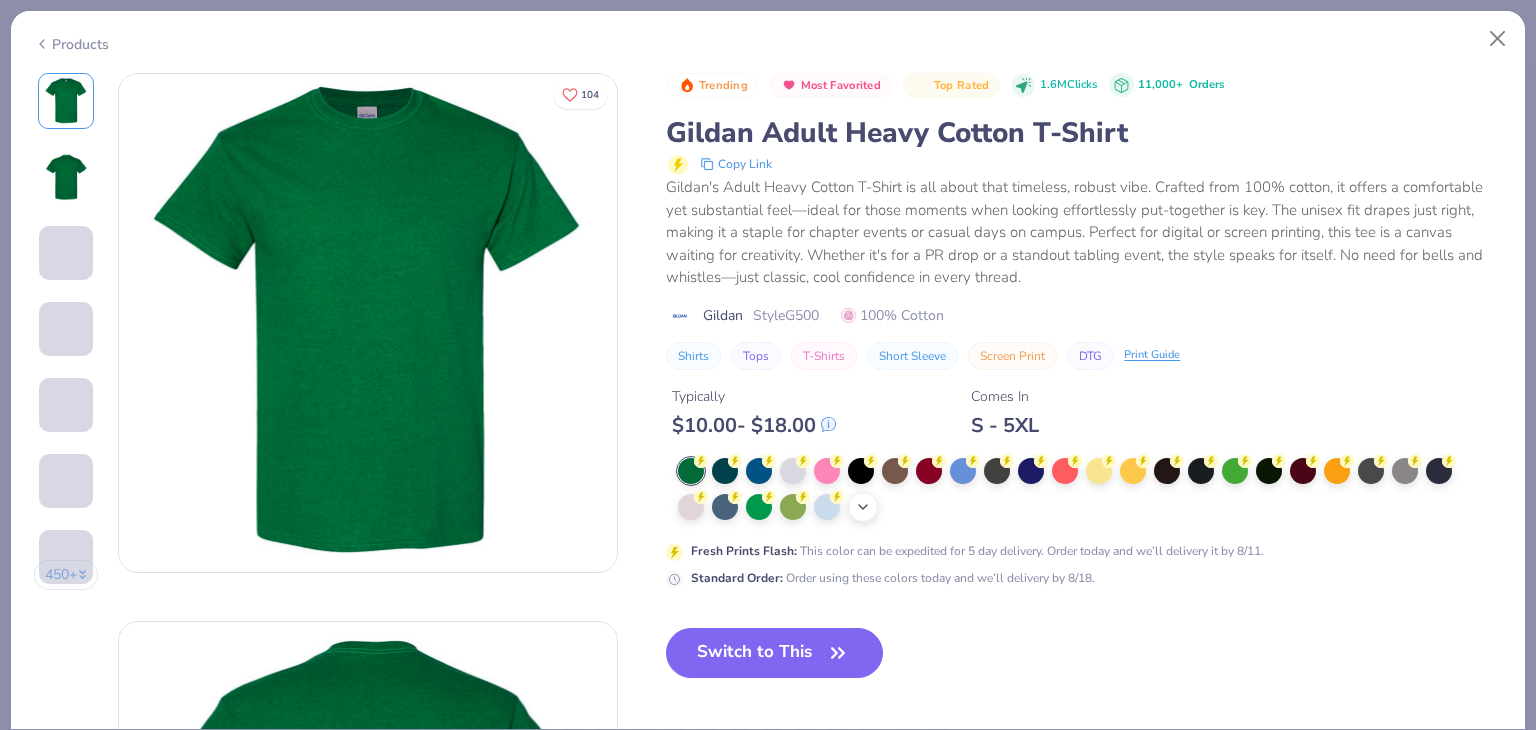 click 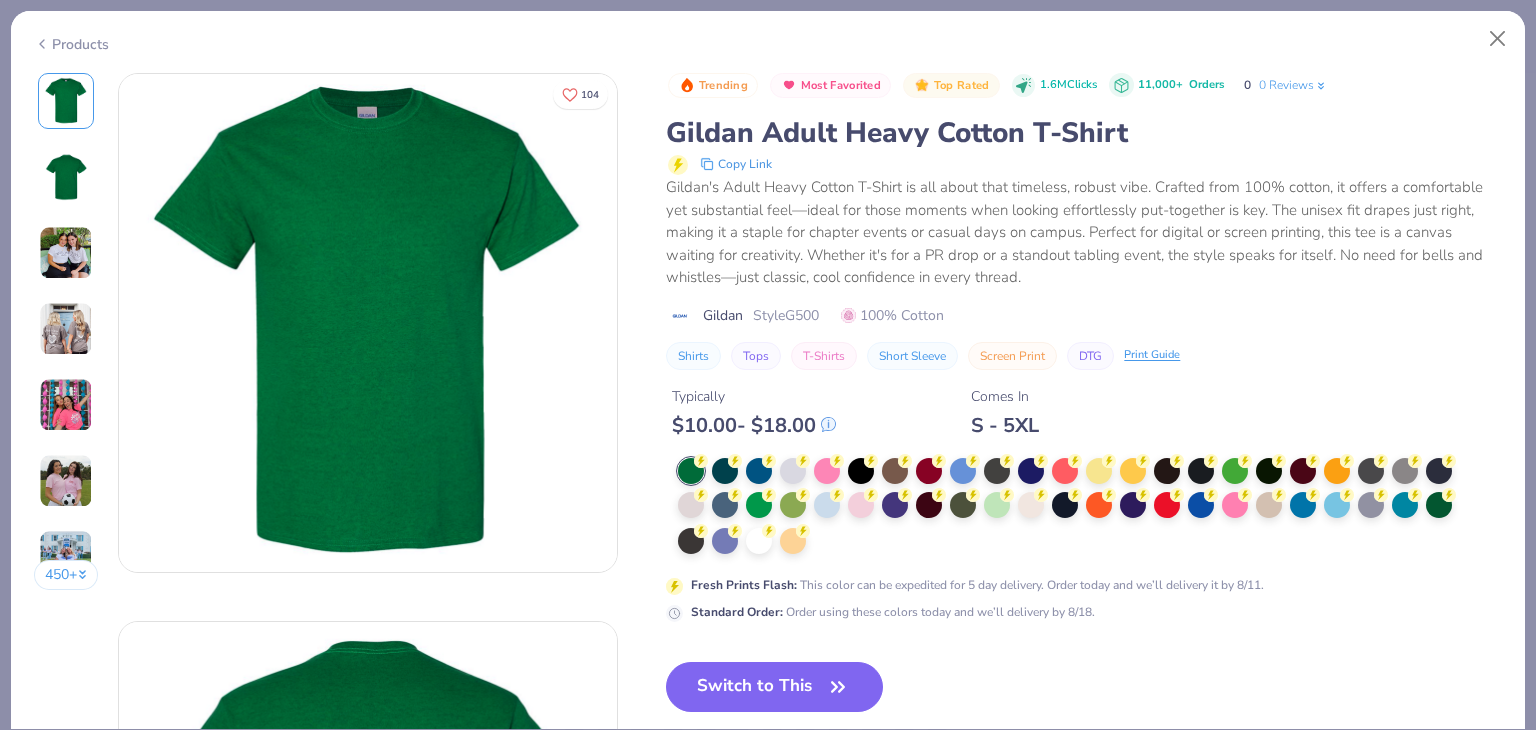 click at bounding box center [1072, 507] 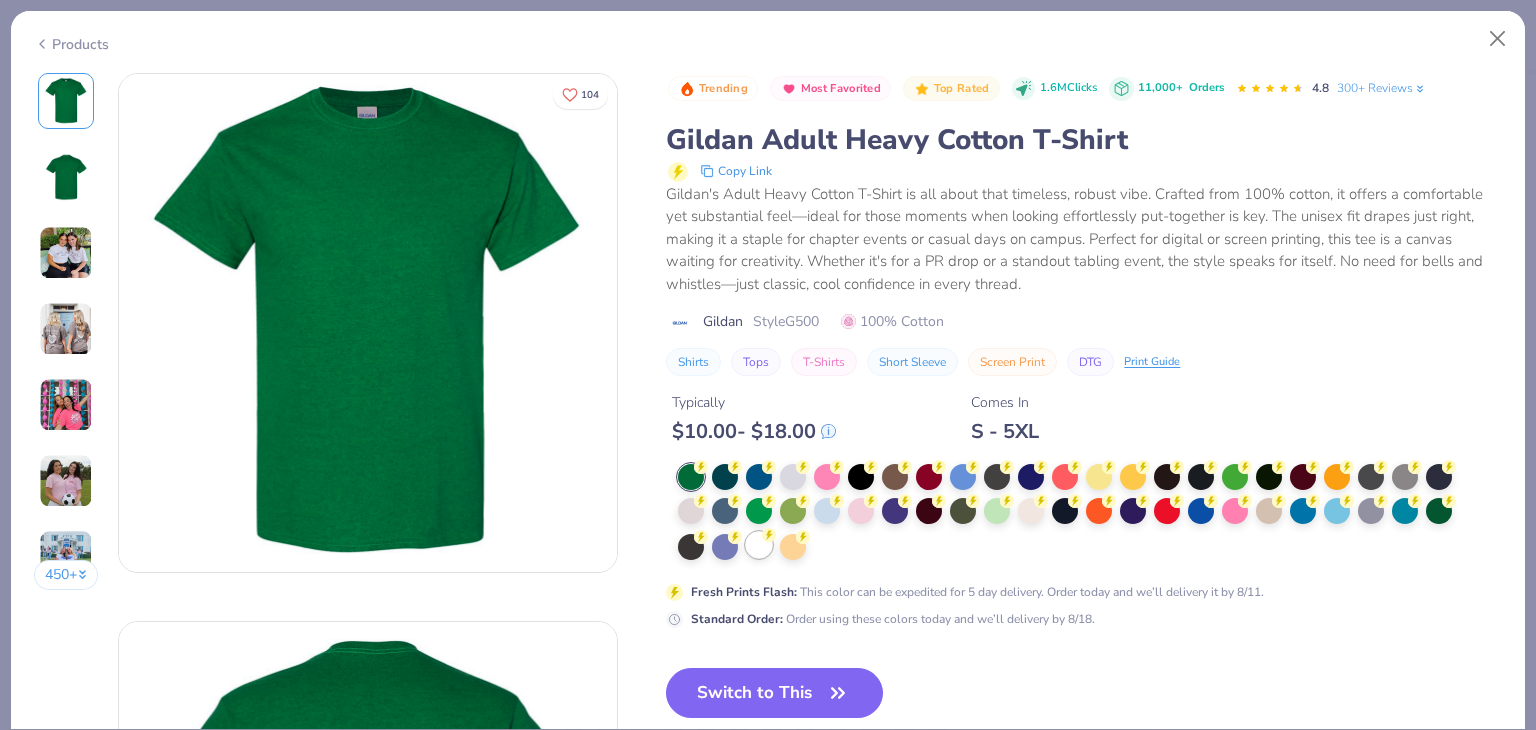 click at bounding box center [759, 545] 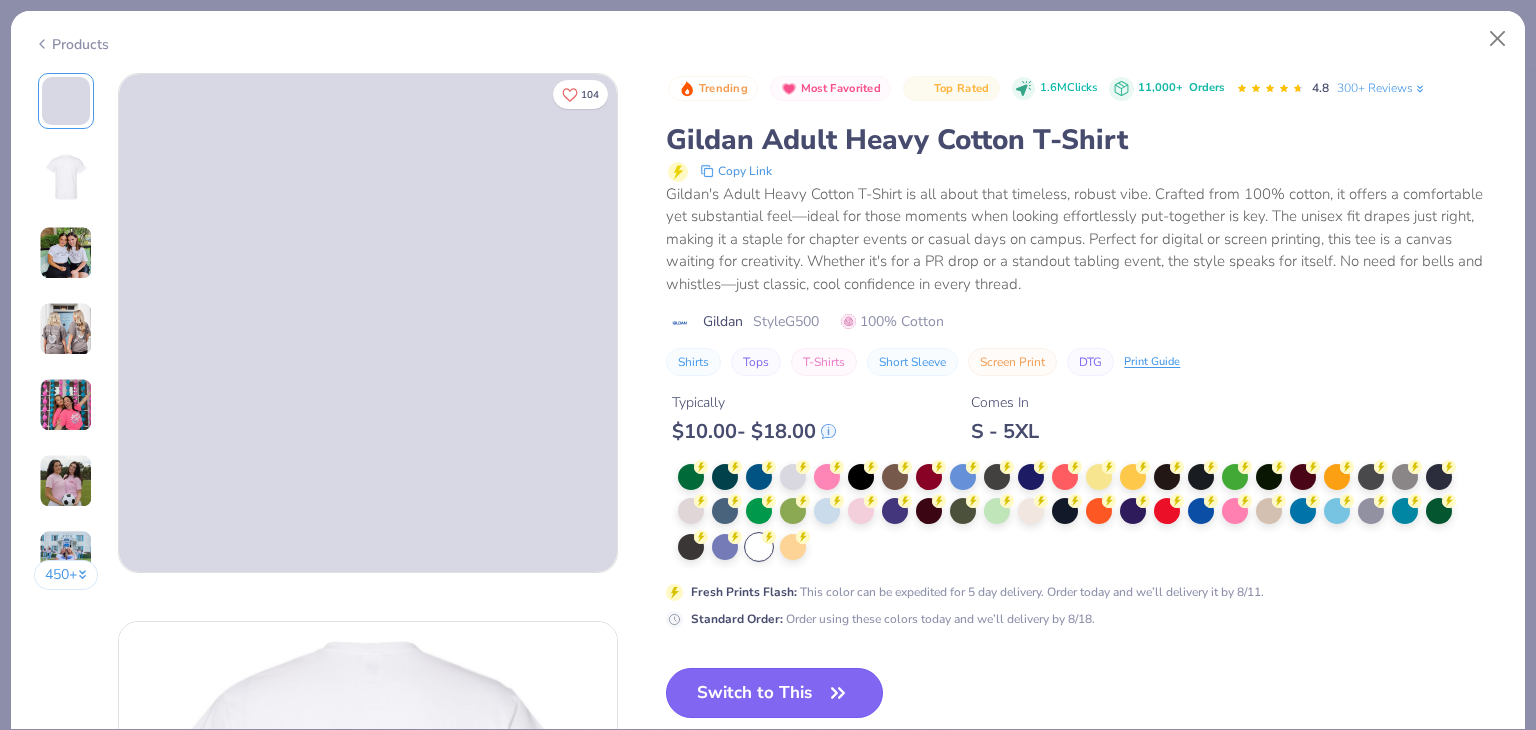 click on "Switch to This" at bounding box center (774, 693) 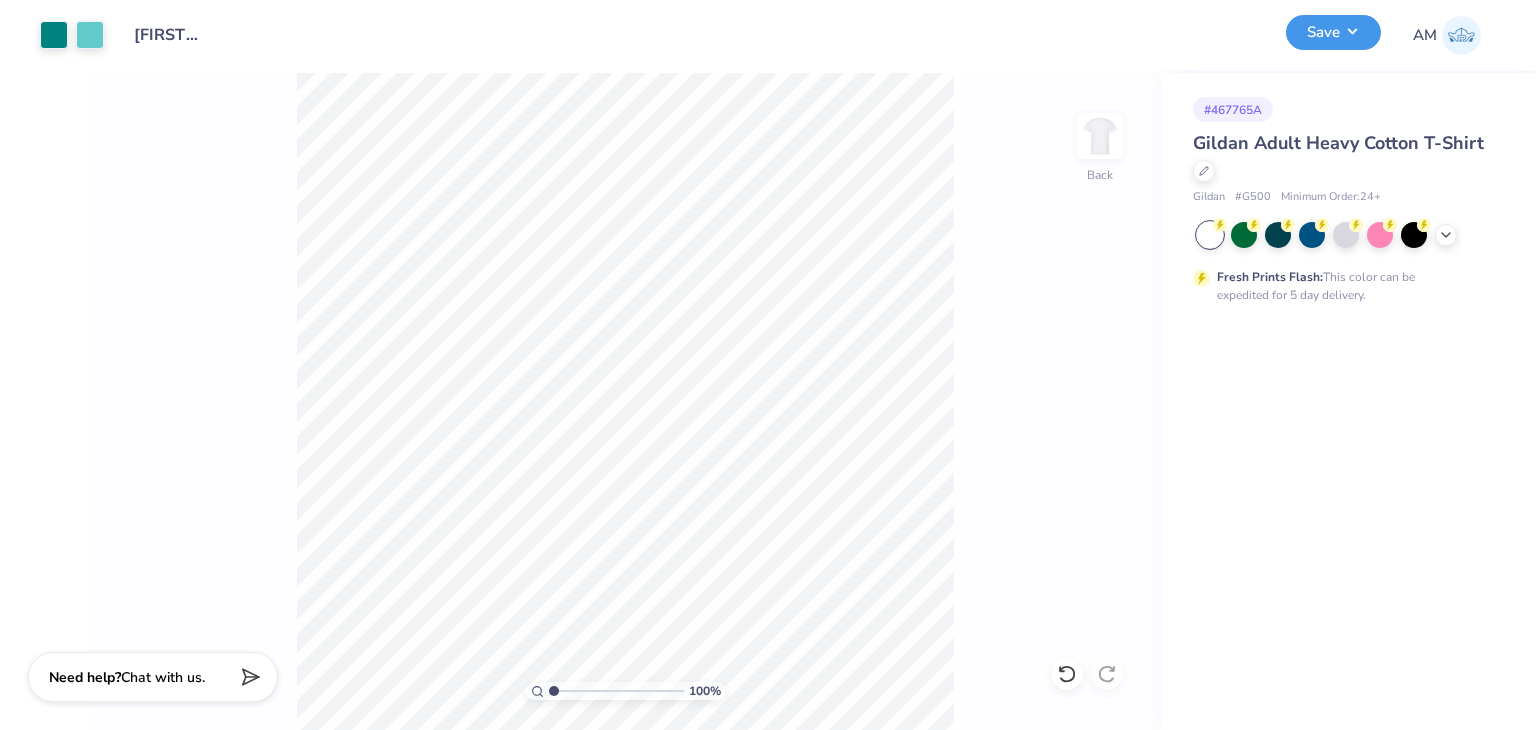 click on "Save" at bounding box center [1333, 32] 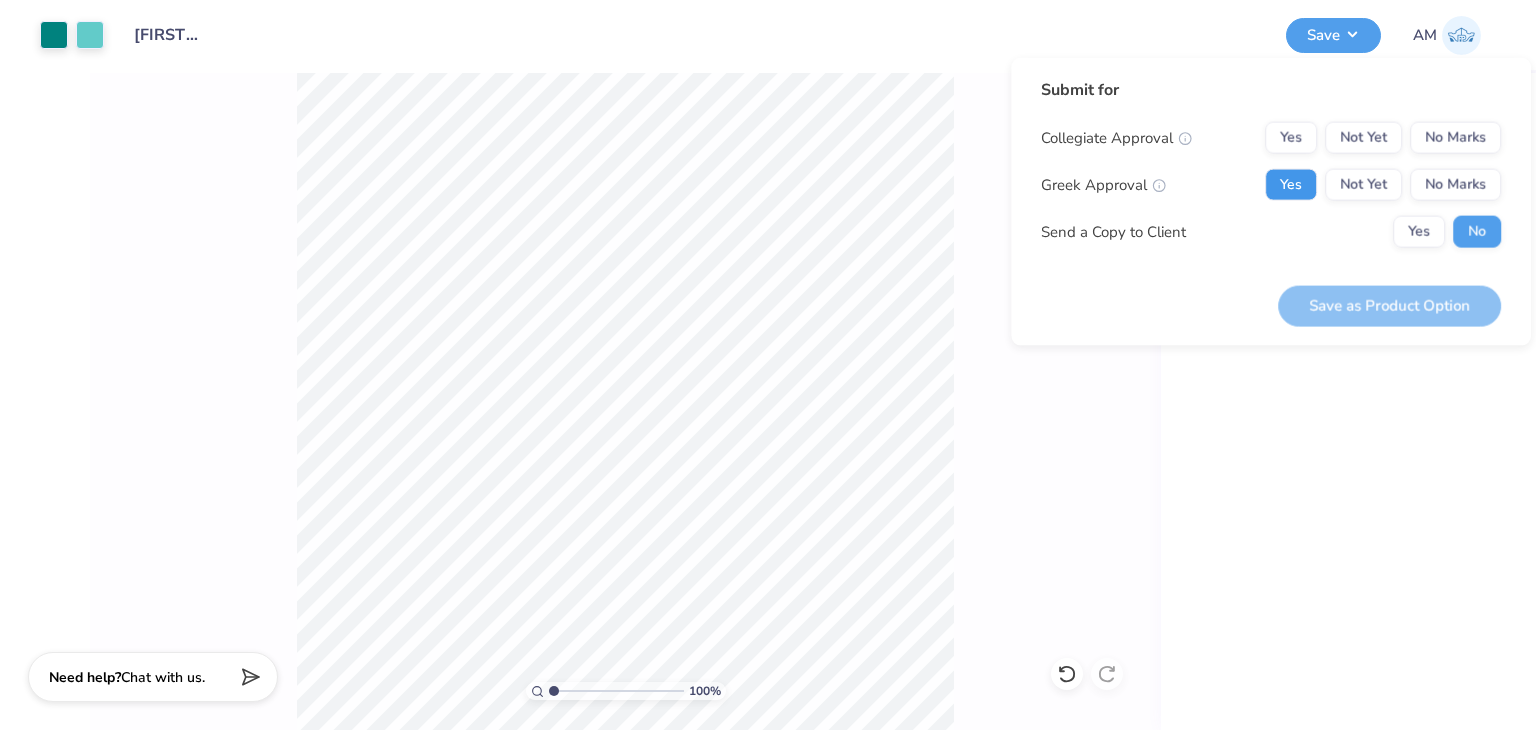 click on "Yes" at bounding box center [1291, 185] 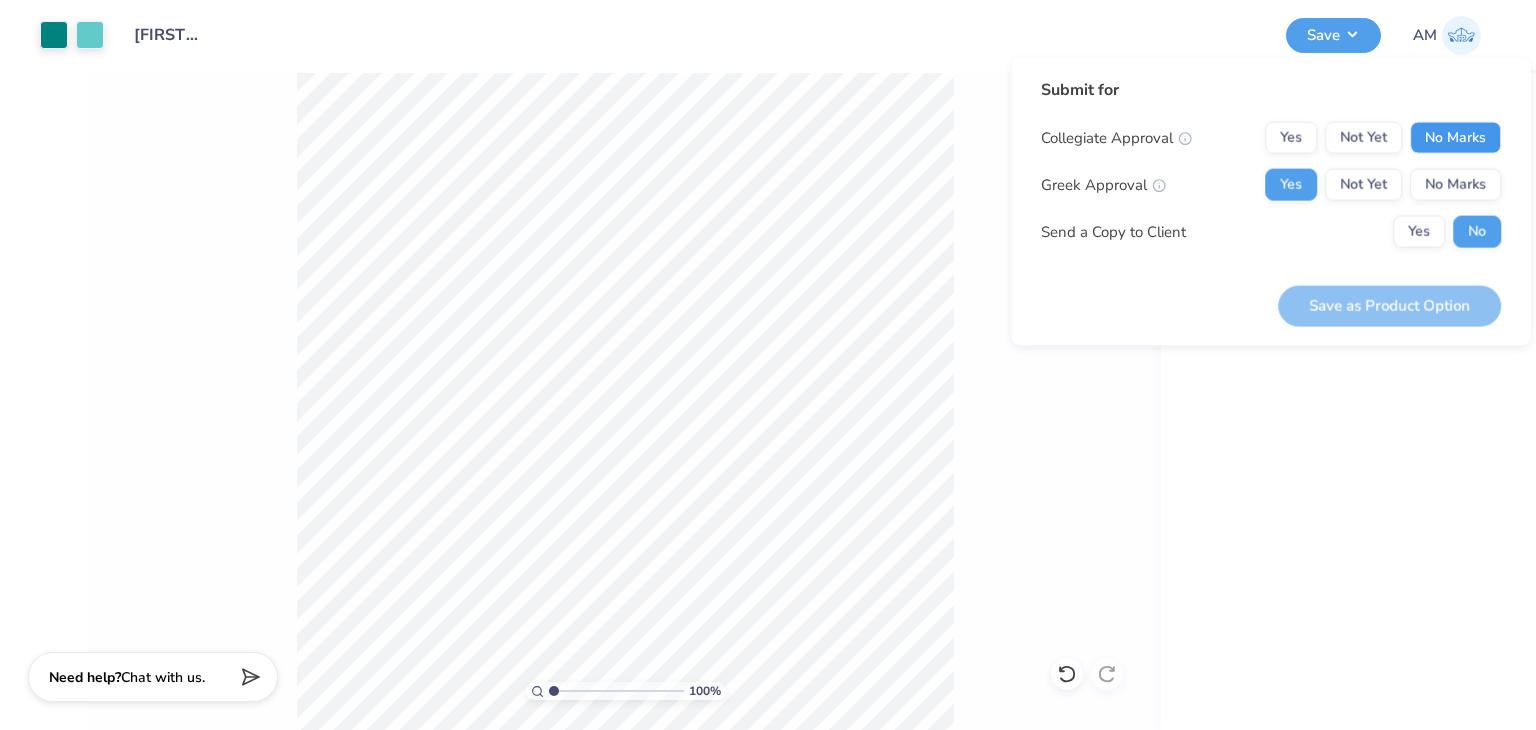 click on "No Marks" at bounding box center [1455, 138] 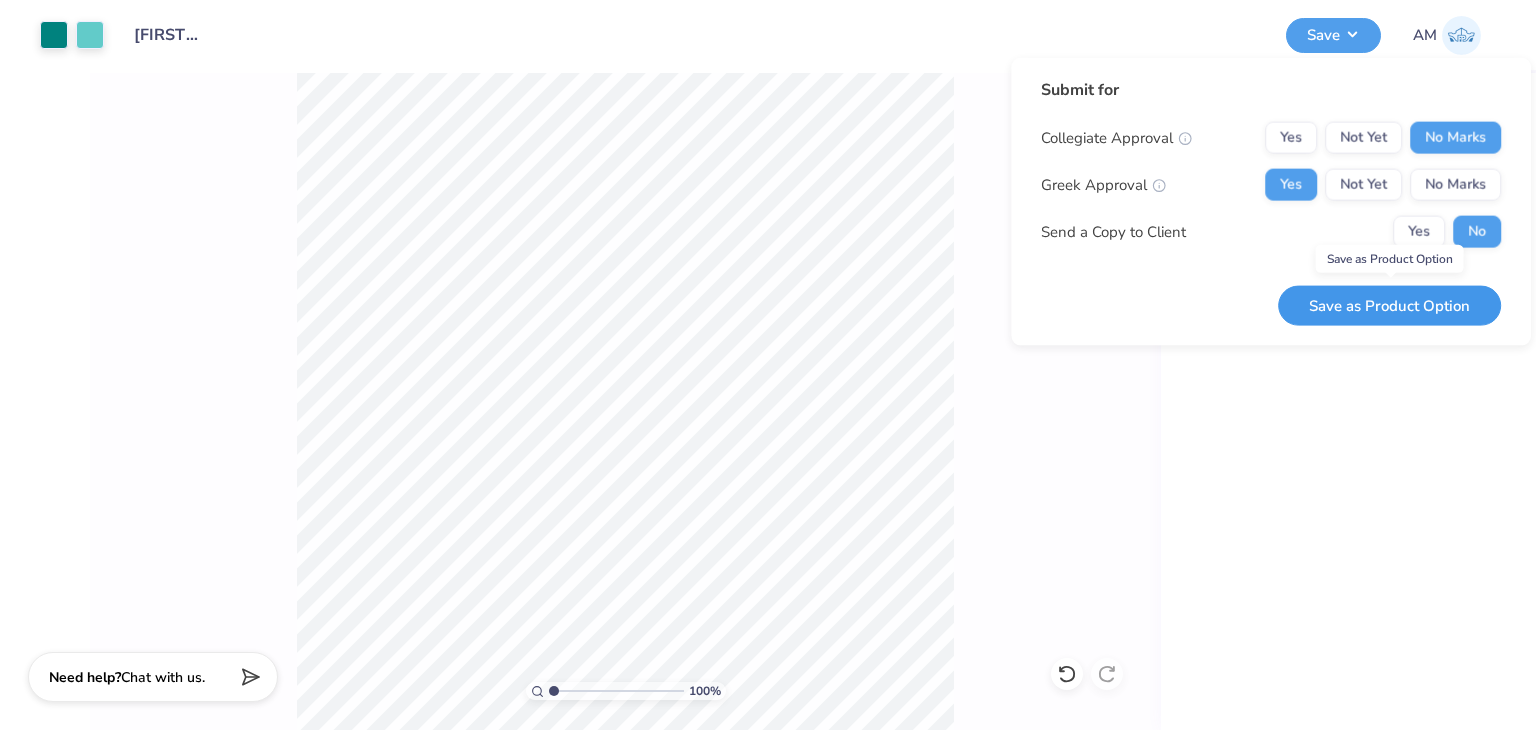 click on "Save as Product Option" at bounding box center [1389, 305] 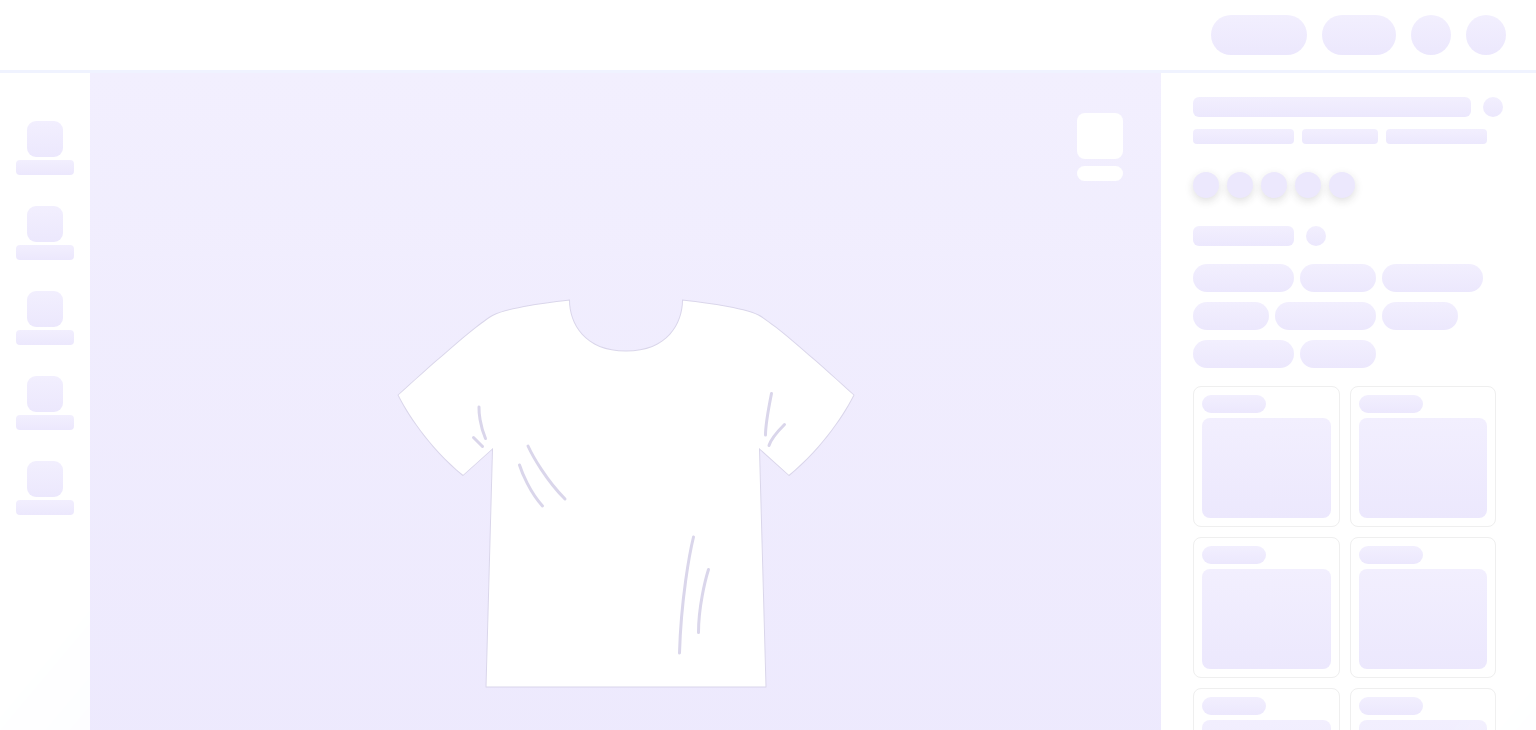 scroll, scrollTop: 0, scrollLeft: 0, axis: both 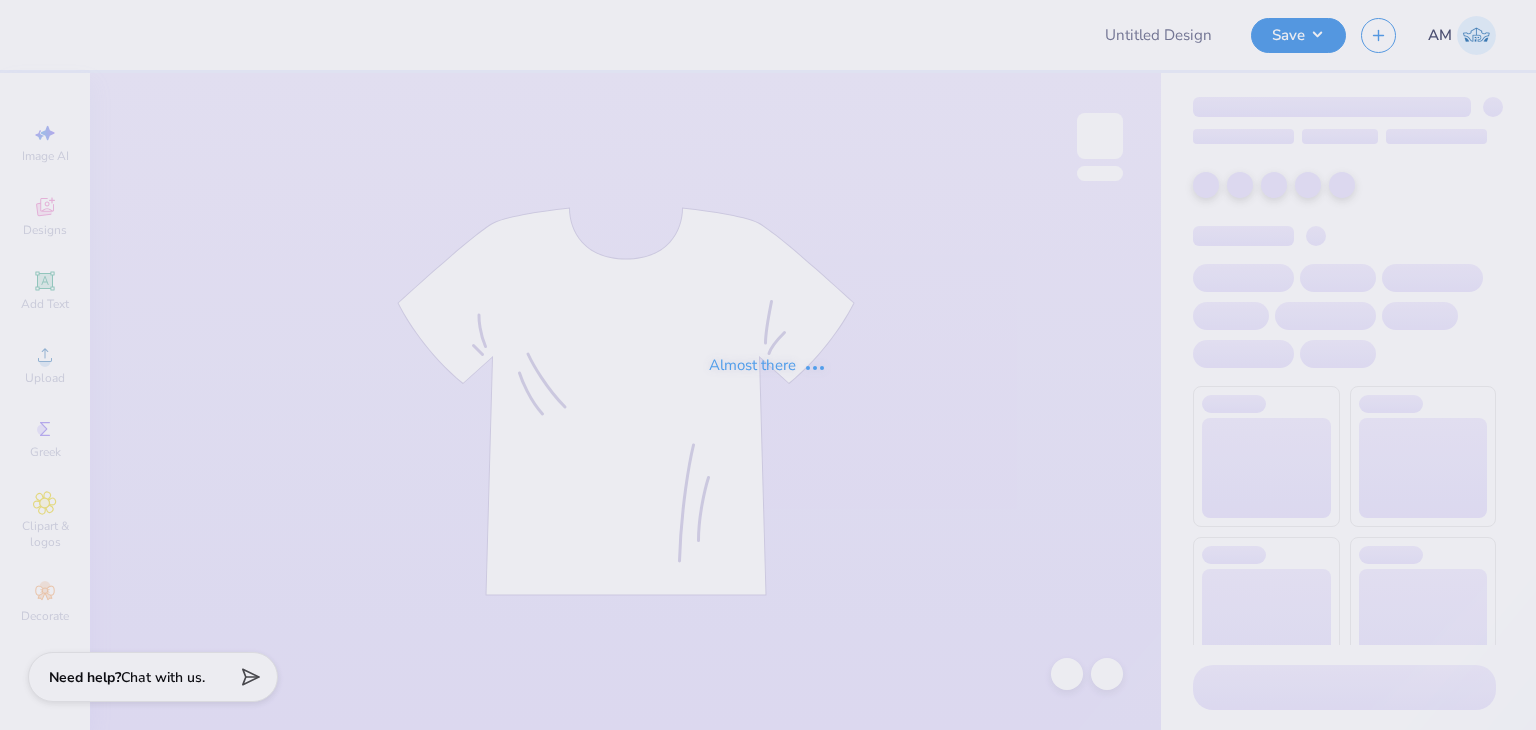 type on "ZTA tee" 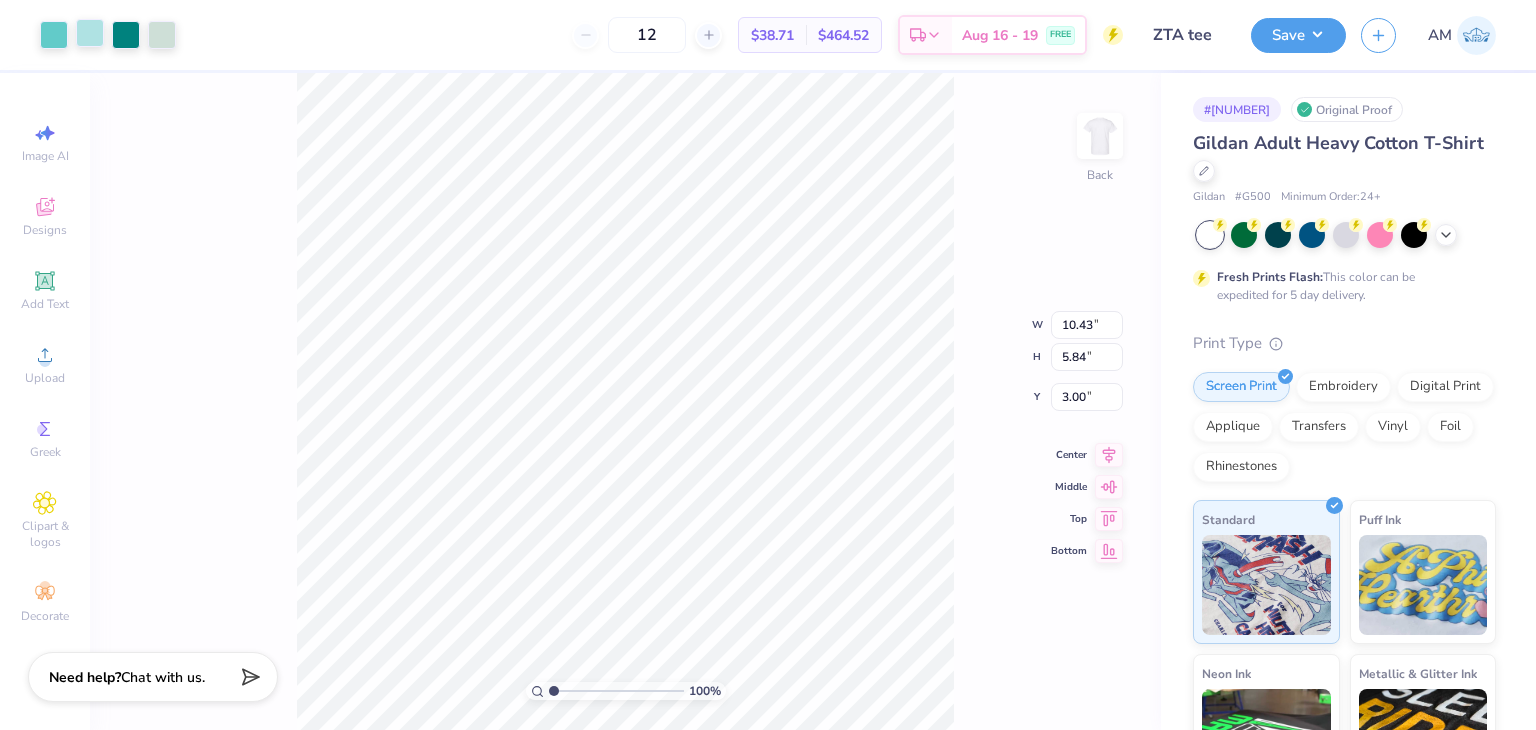 click at bounding box center (90, 33) 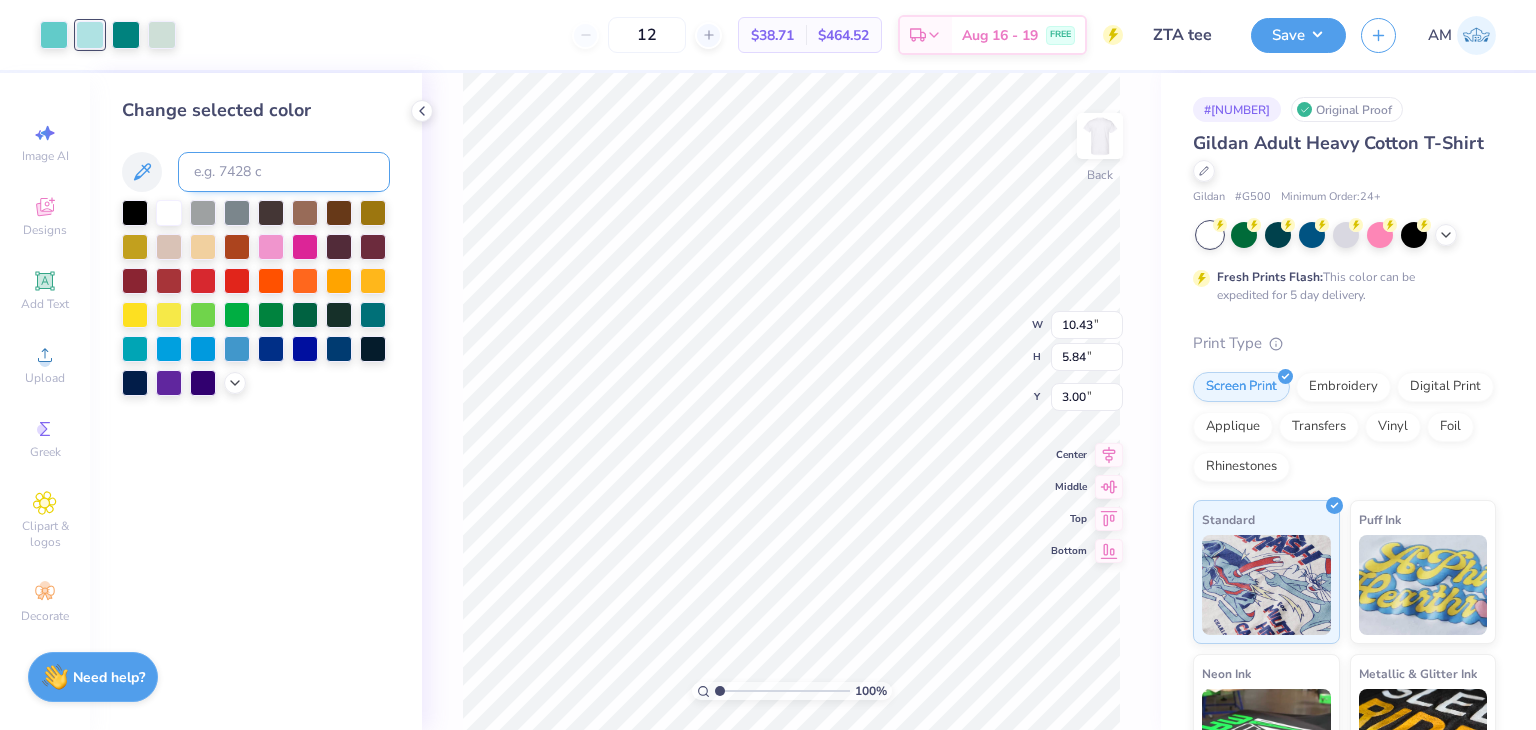 drag, startPoint x: 227, startPoint y: 169, endPoint x: 223, endPoint y: 191, distance: 22.36068 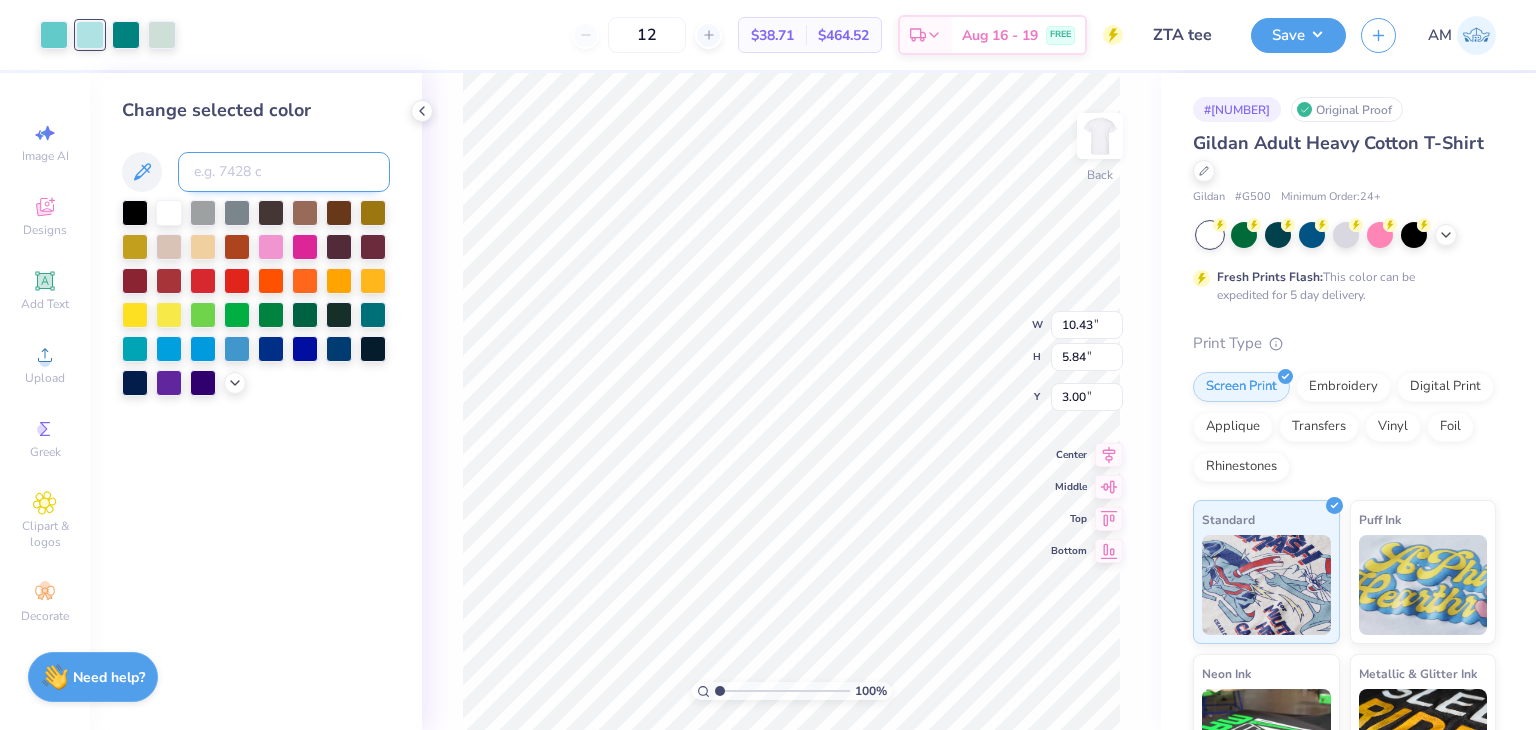 click at bounding box center (284, 172) 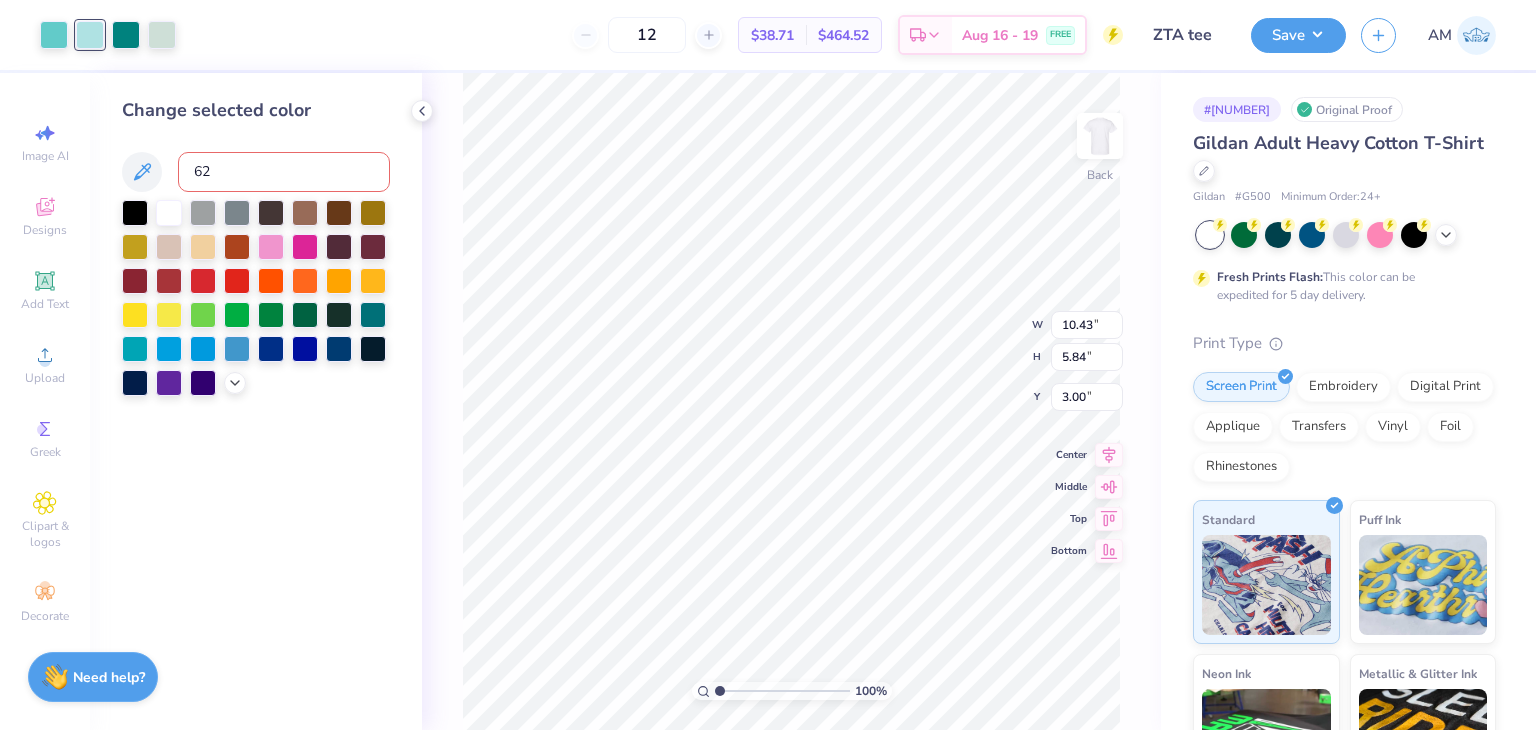 type on "621" 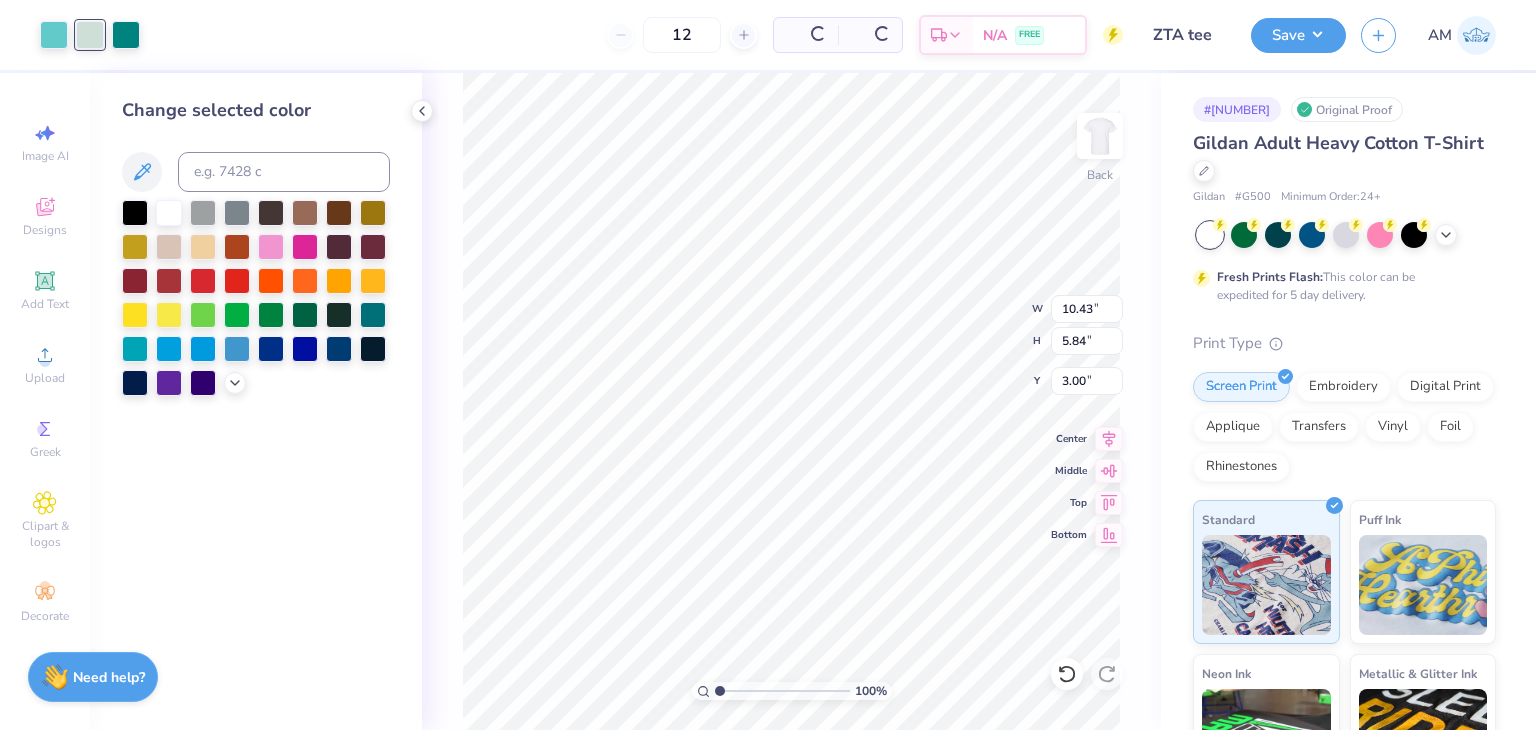 click at bounding box center (422, 111) 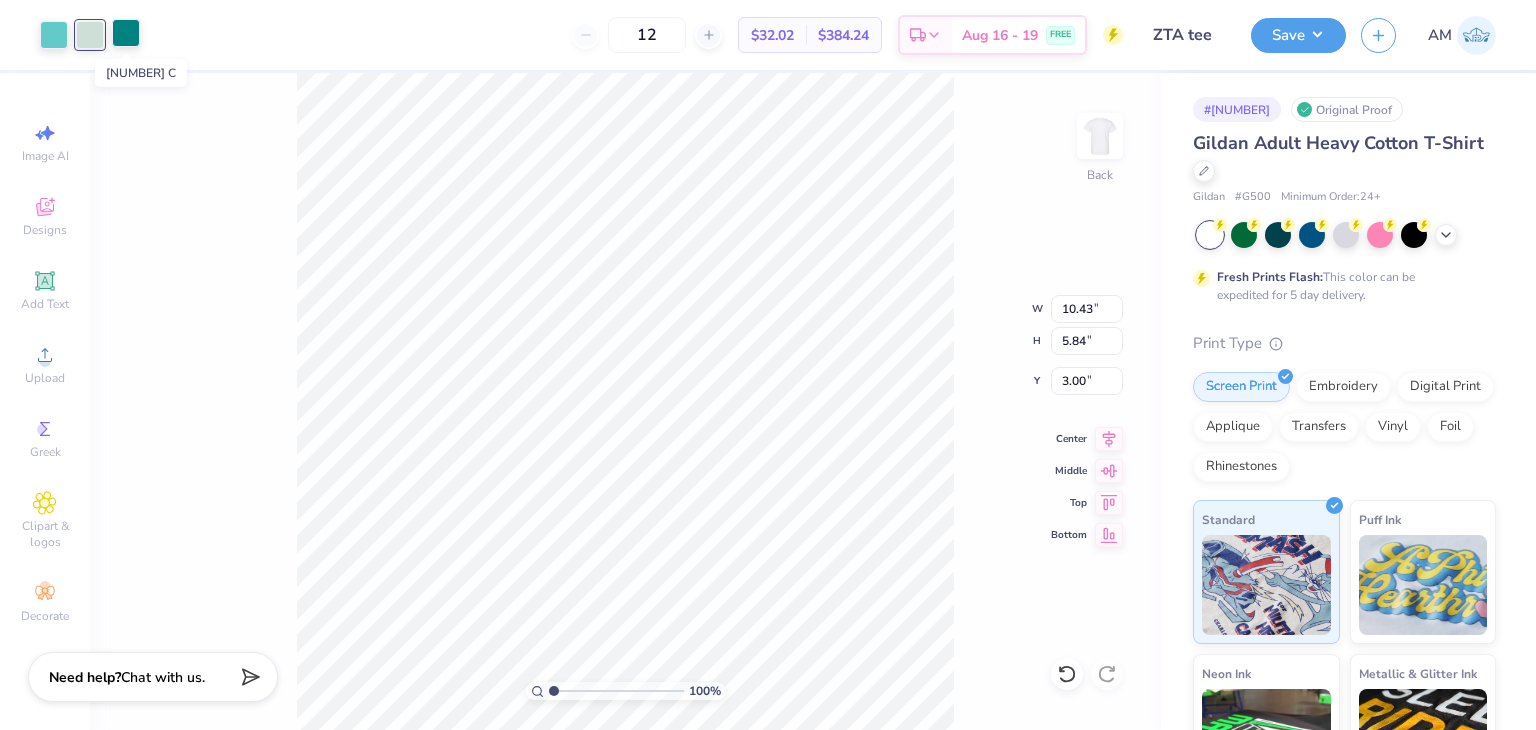 click at bounding box center (126, 33) 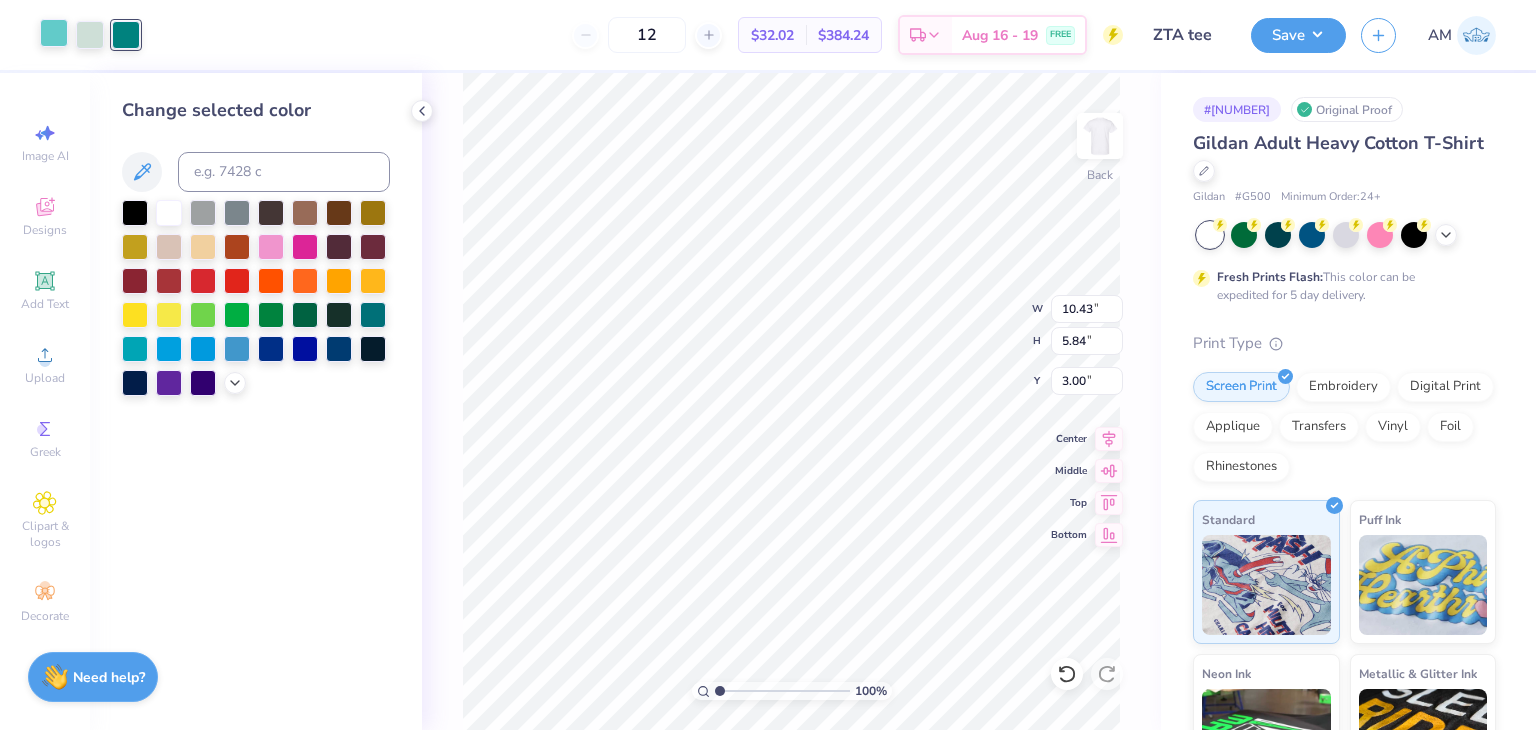 click at bounding box center (54, 33) 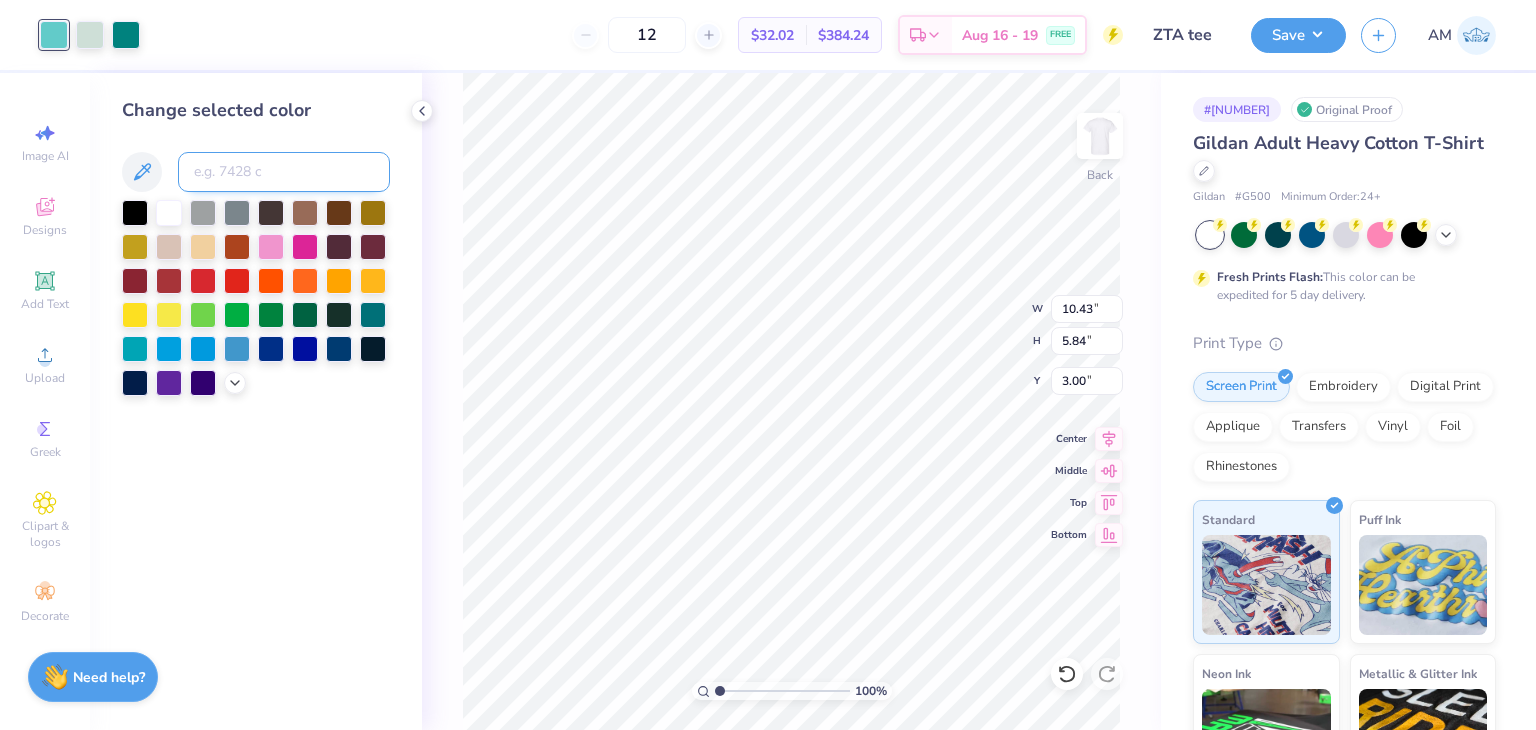 click at bounding box center [284, 172] 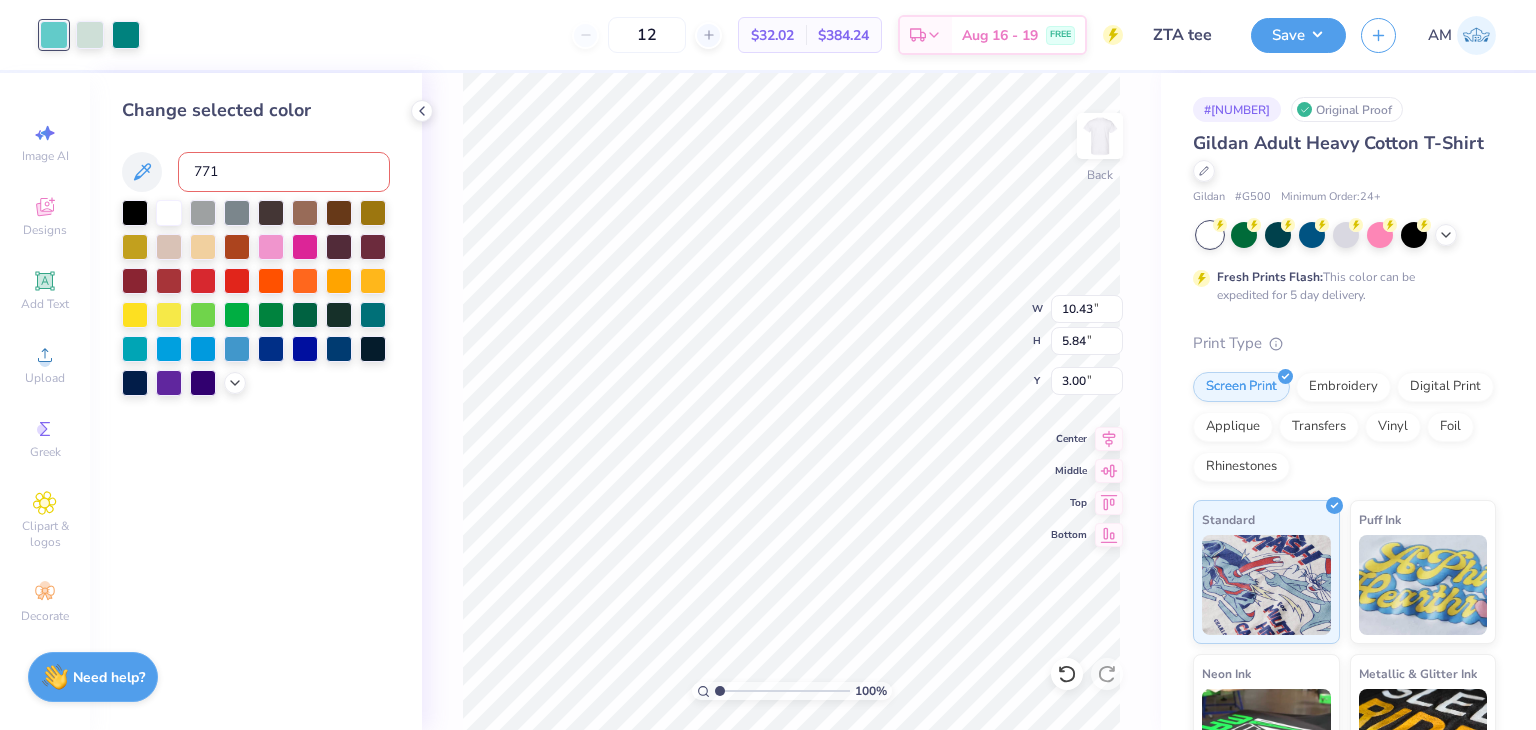 type on "7717" 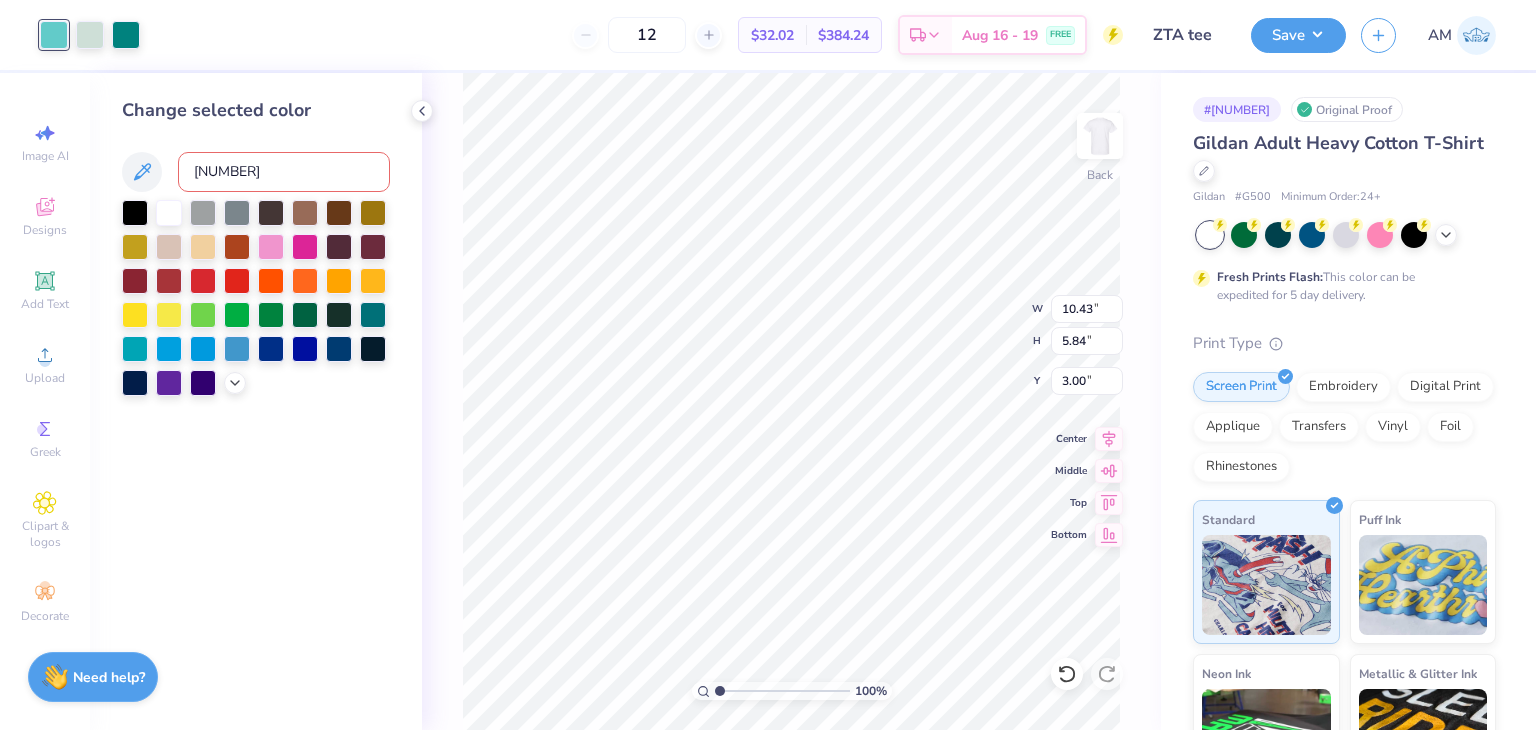 type 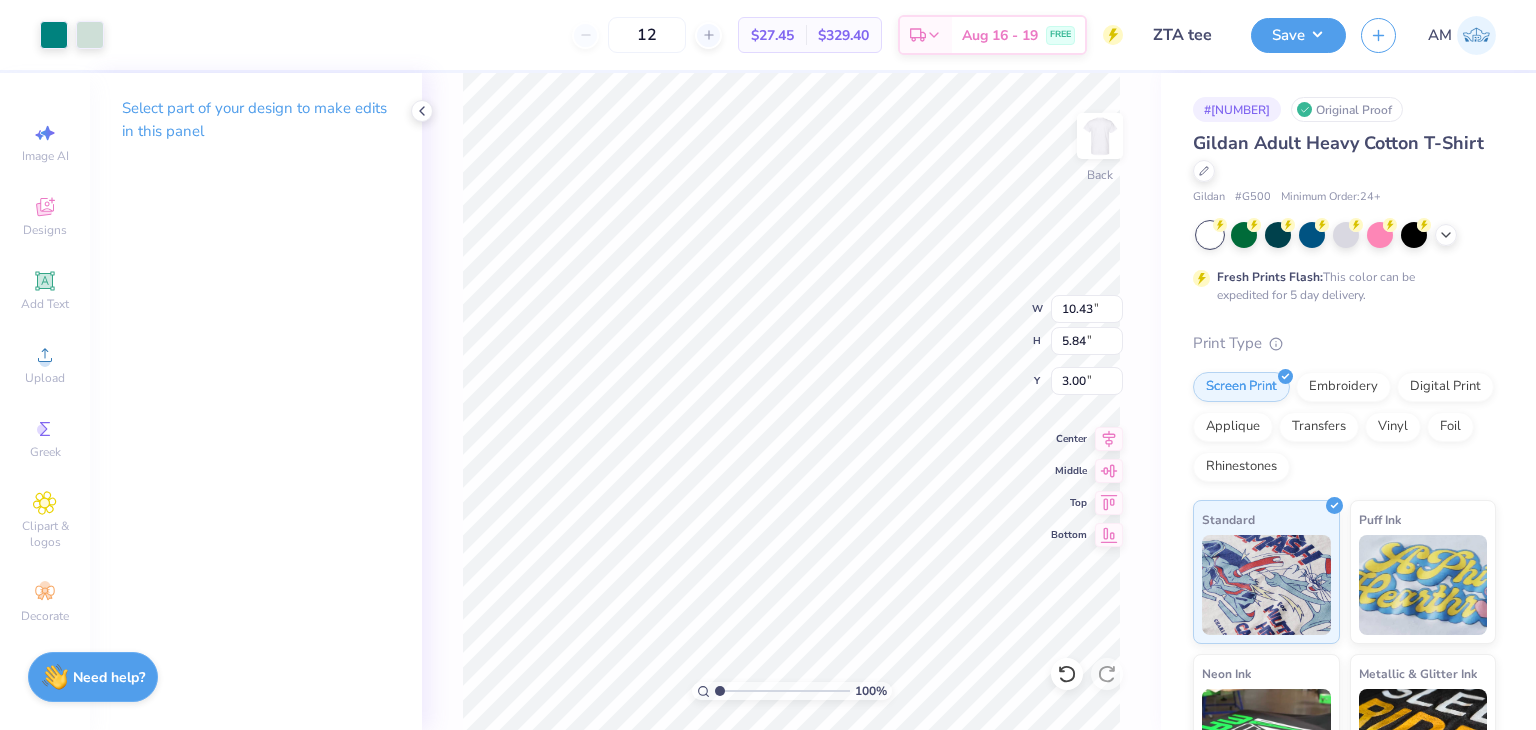 type on "12.55" 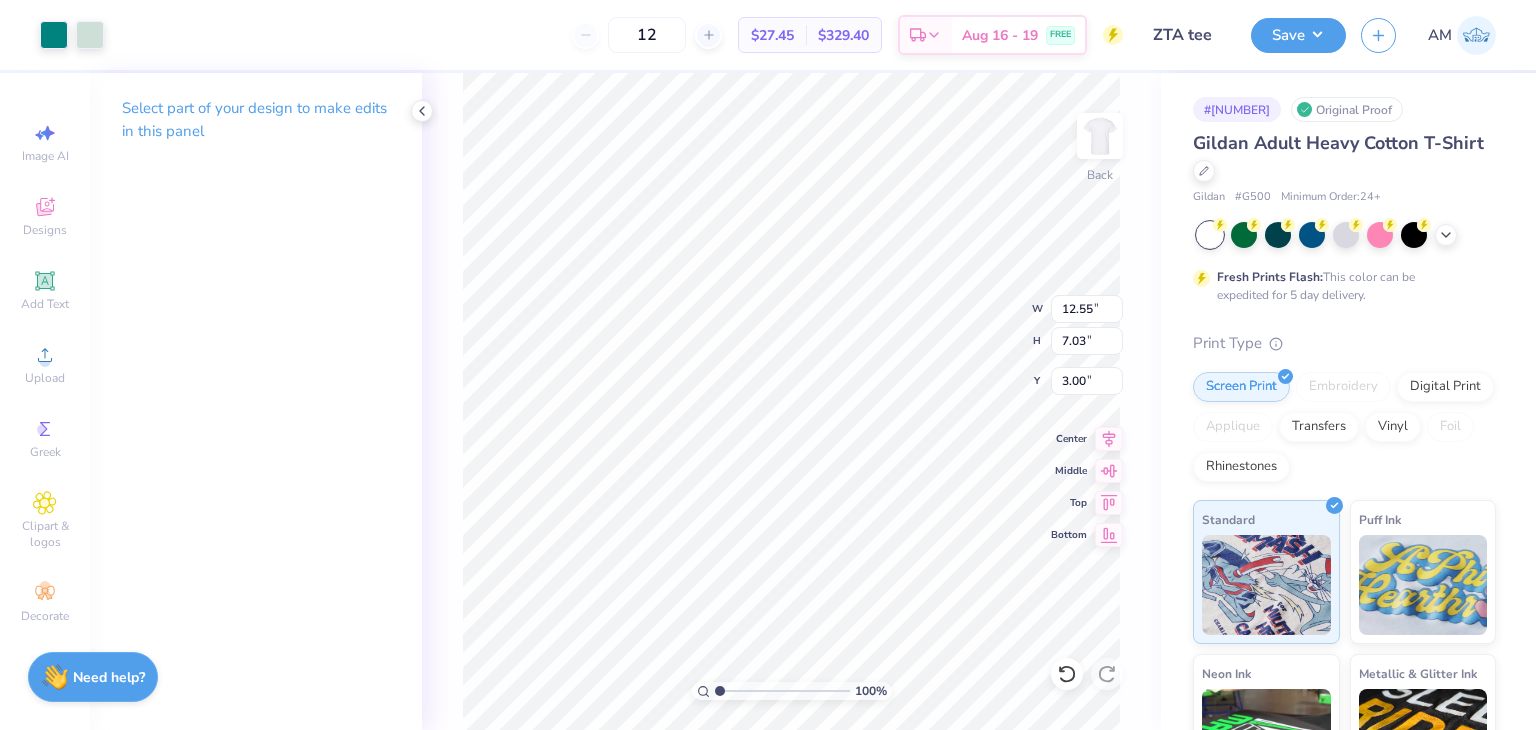 type on "10.41" 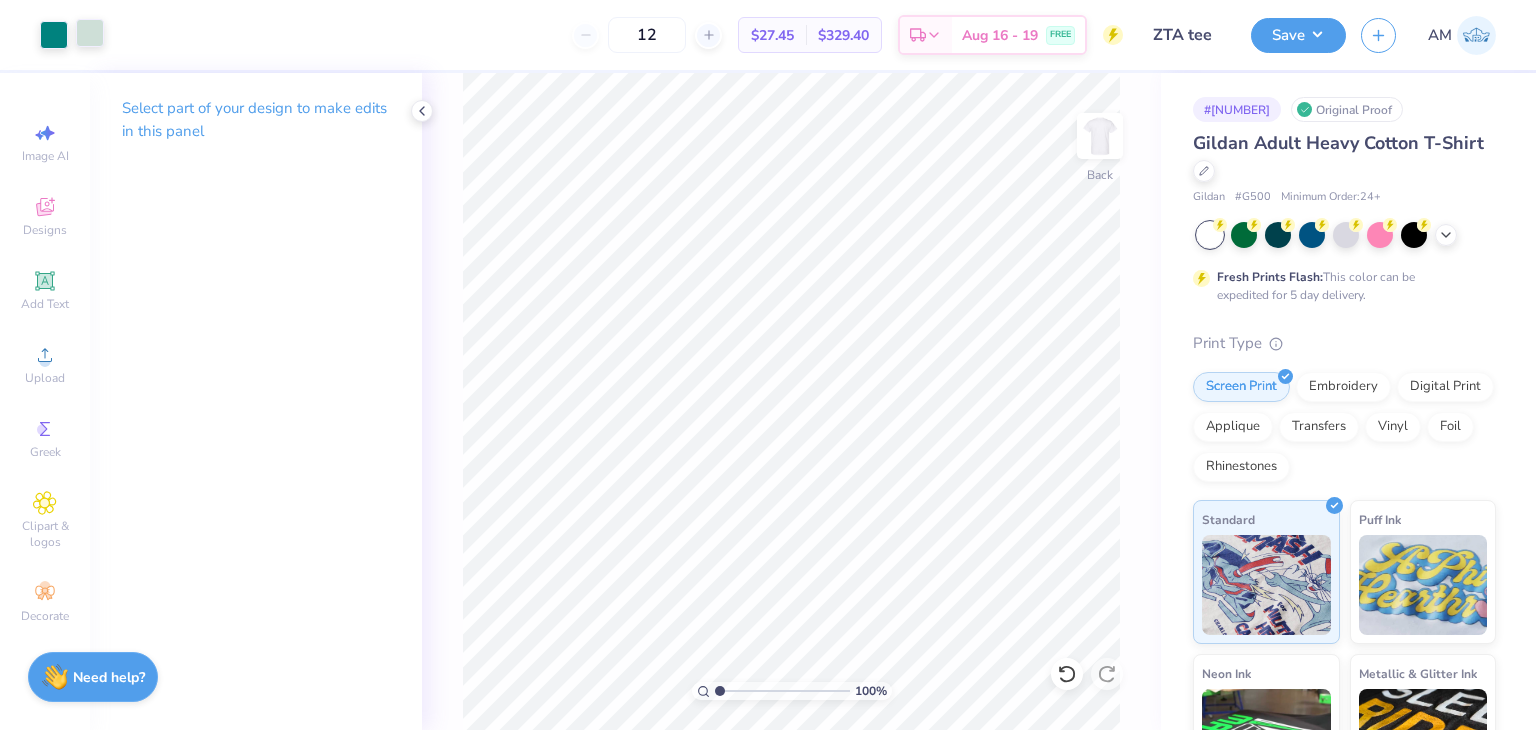 click at bounding box center (90, 33) 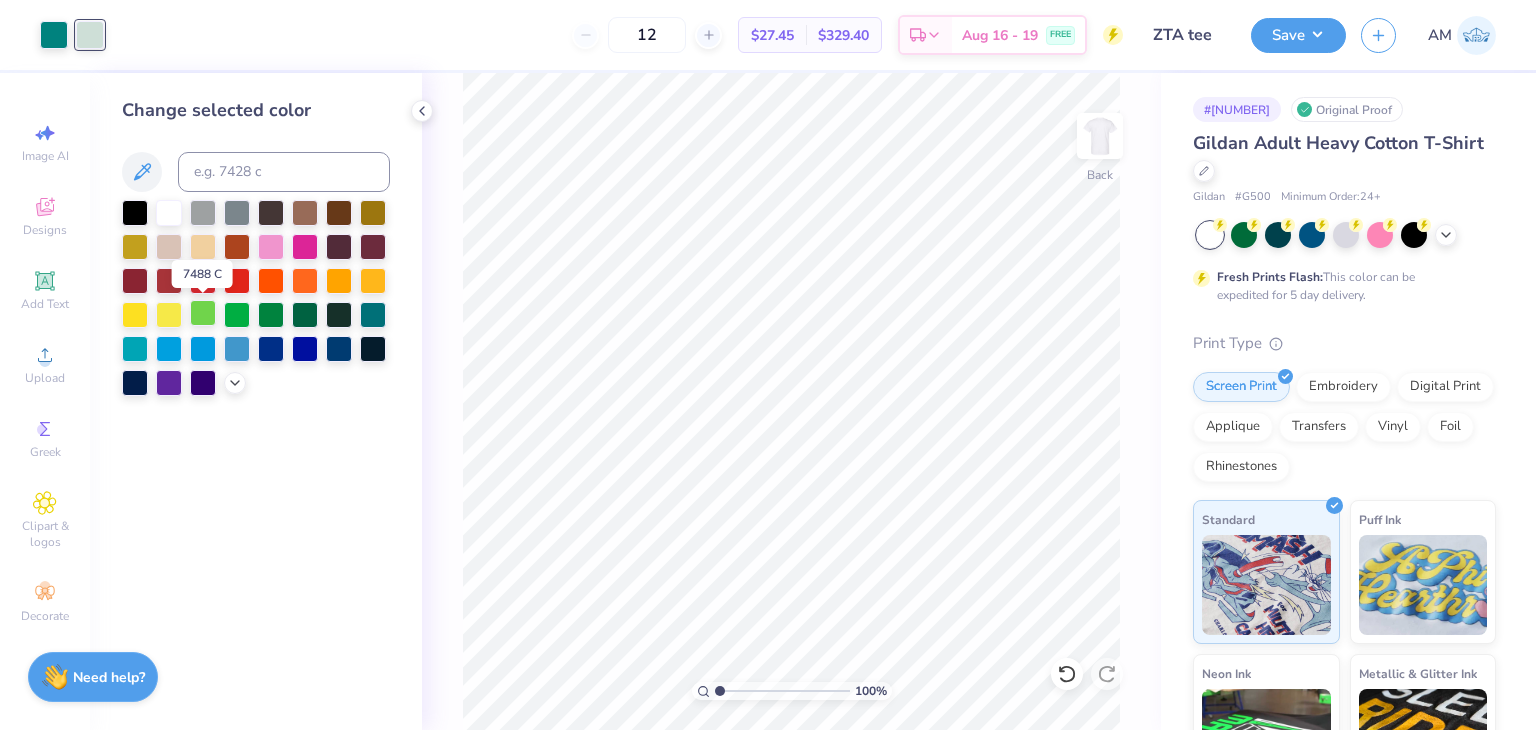 click at bounding box center [203, 313] 